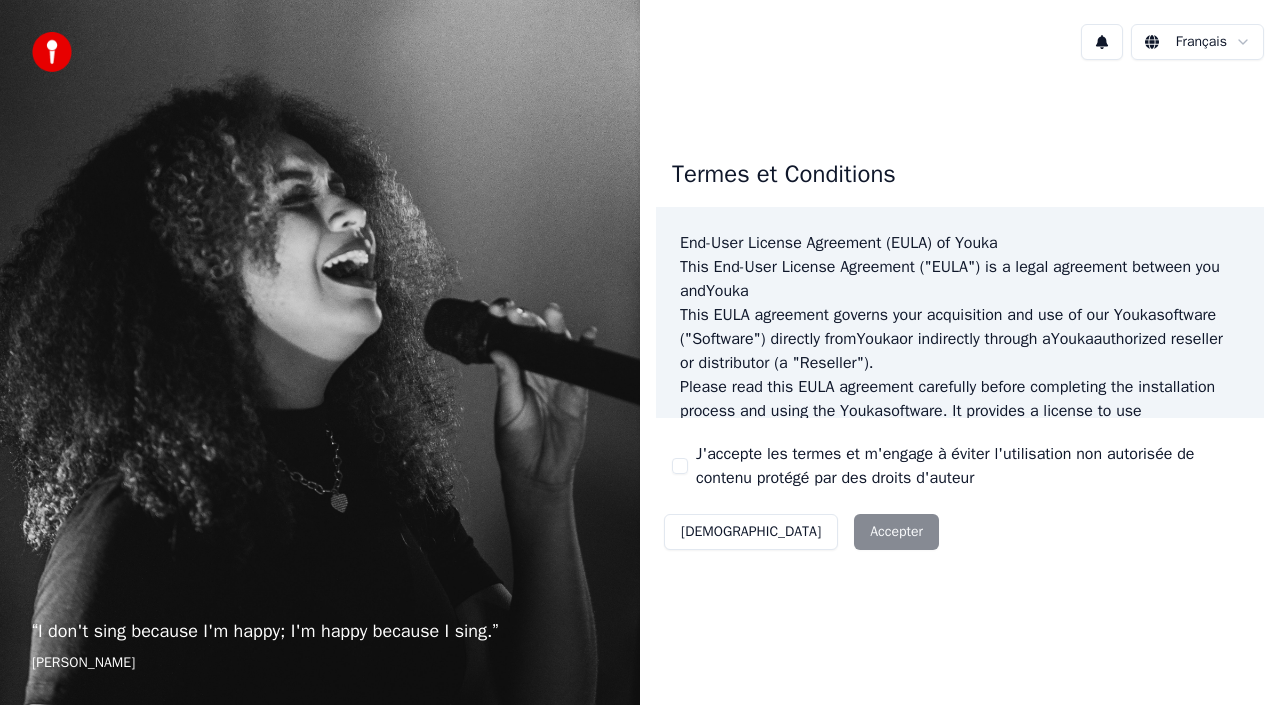scroll, scrollTop: 0, scrollLeft: 0, axis: both 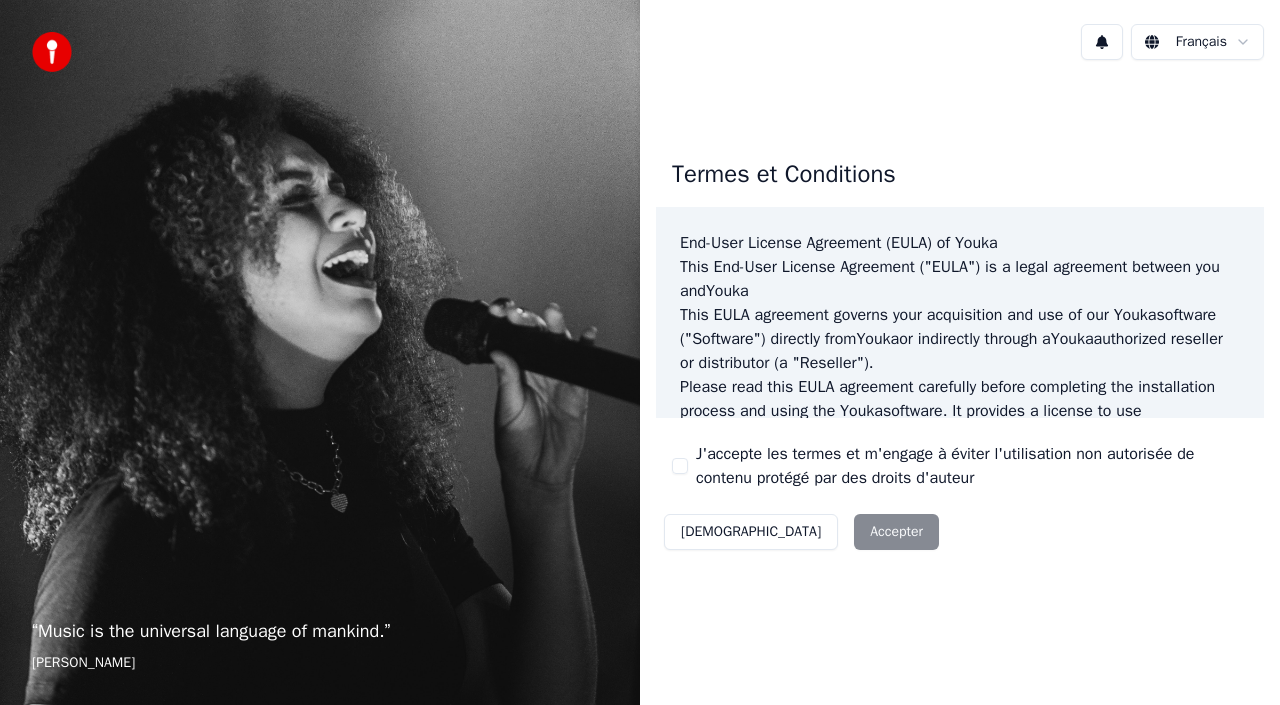 click on "“ Music is the universal language of mankind. ” Henry Wadsworth Longfellow Français Termes et Conditions End-User License Agreement (EULA) of   Youka This End-User License Agreement ("EULA") is a legal agreement between you and  Youka This EULA agreement governs your acquisition and use of our   Youka  software ("Software") directly from  Youka  or indirectly through a  Youka  authorized reseller or distributor (a "Reseller"). Please read this EULA agreement carefully before completing the installation process and using the   Youka  software. It provides a license to use the  Youka  software and contains warranty information and liability disclaimers. If you register for a free trial of the   Youka  software, this EULA agreement will also govern that trial. By clicking "accept" or installing and/or using the  Youka   software, you are confirming your acceptance of the Software and agreeing to become bound by the terms of this EULA agreement.   Youka Youka   EULA Template  for   Youka . License Grant" at bounding box center [640, 352] 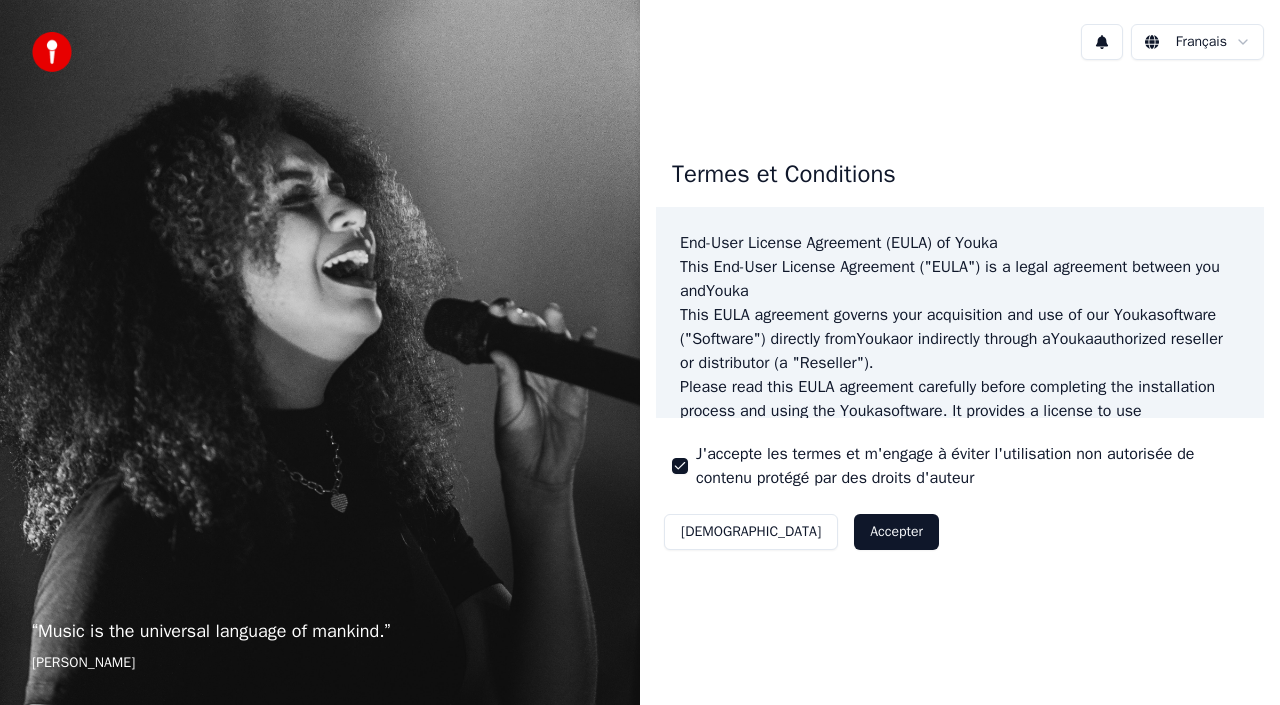 click on "Accepter" at bounding box center (896, 532) 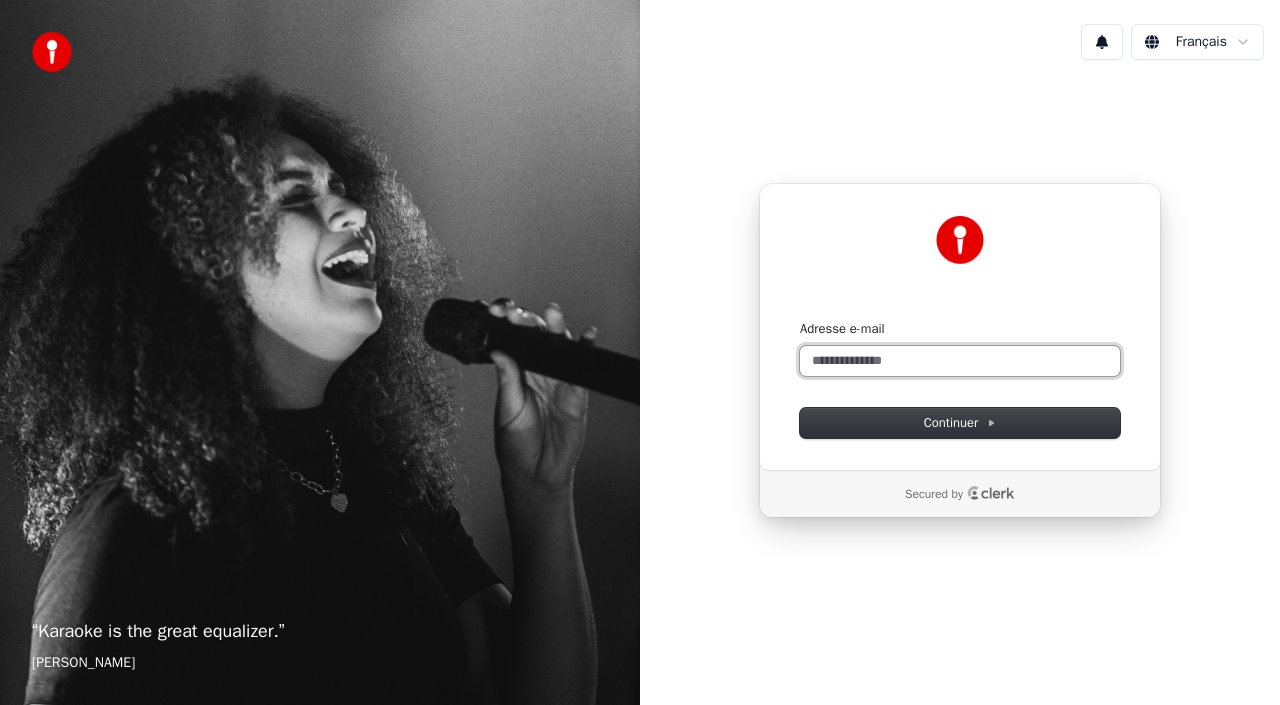 click on "Adresse e-mail" at bounding box center (960, 361) 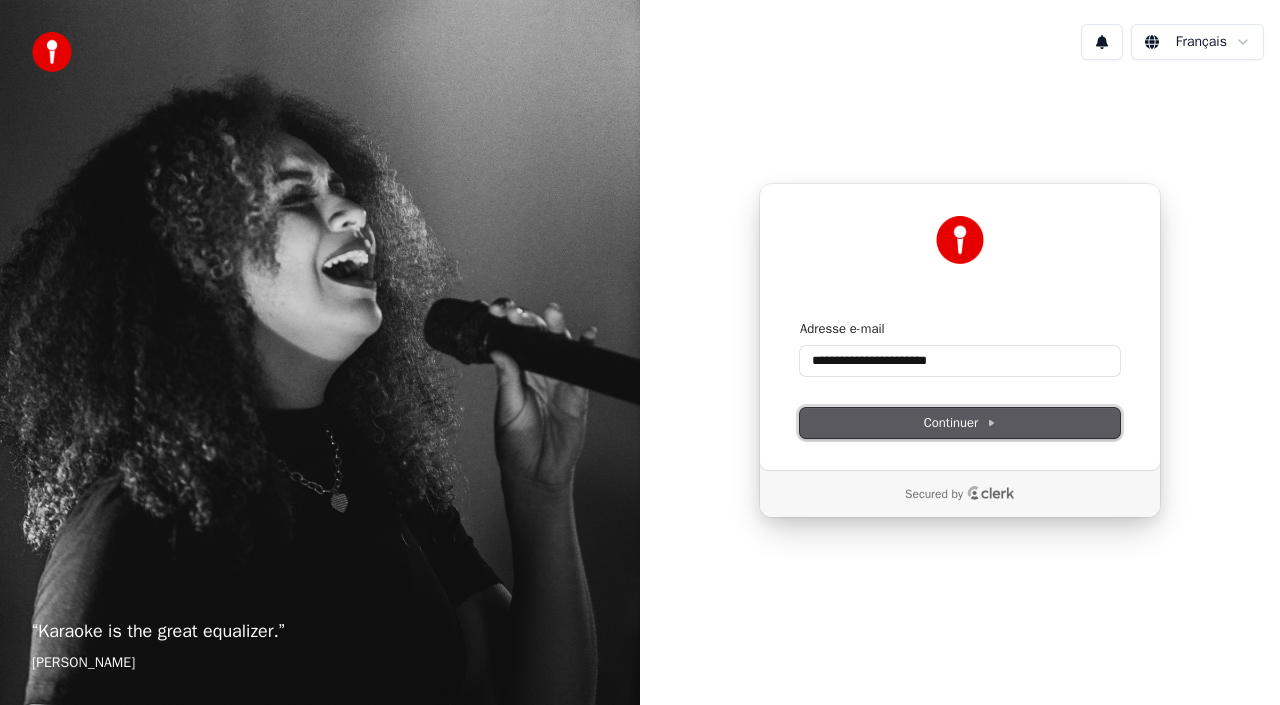 click on "Continuer" at bounding box center (960, 423) 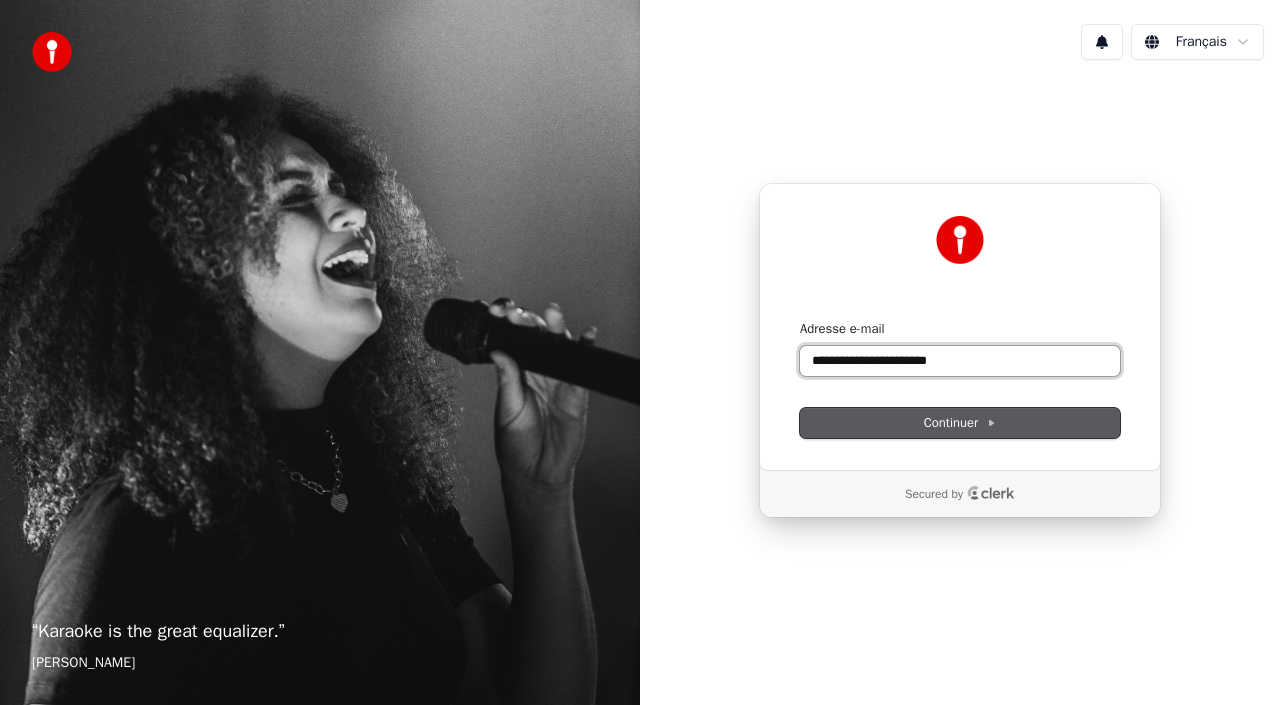 drag, startPoint x: 989, startPoint y: 363, endPoint x: 722, endPoint y: 347, distance: 267.47897 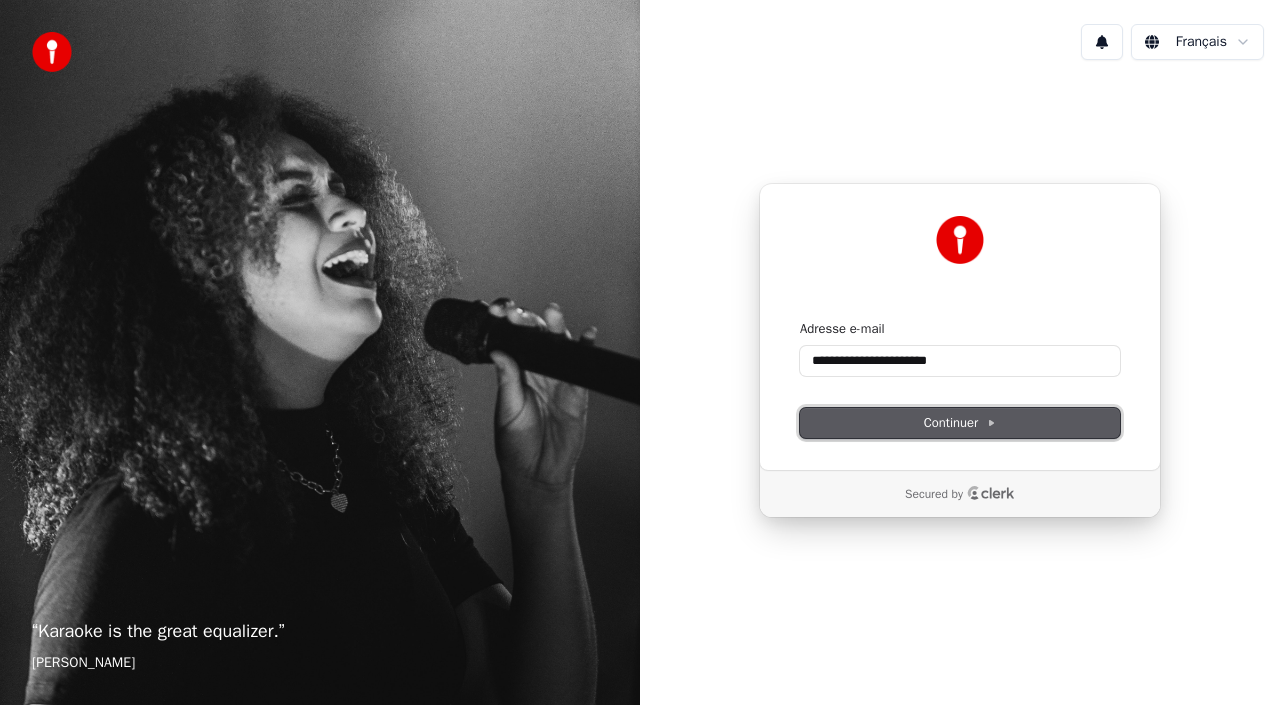 click on "Continuer" at bounding box center (960, 423) 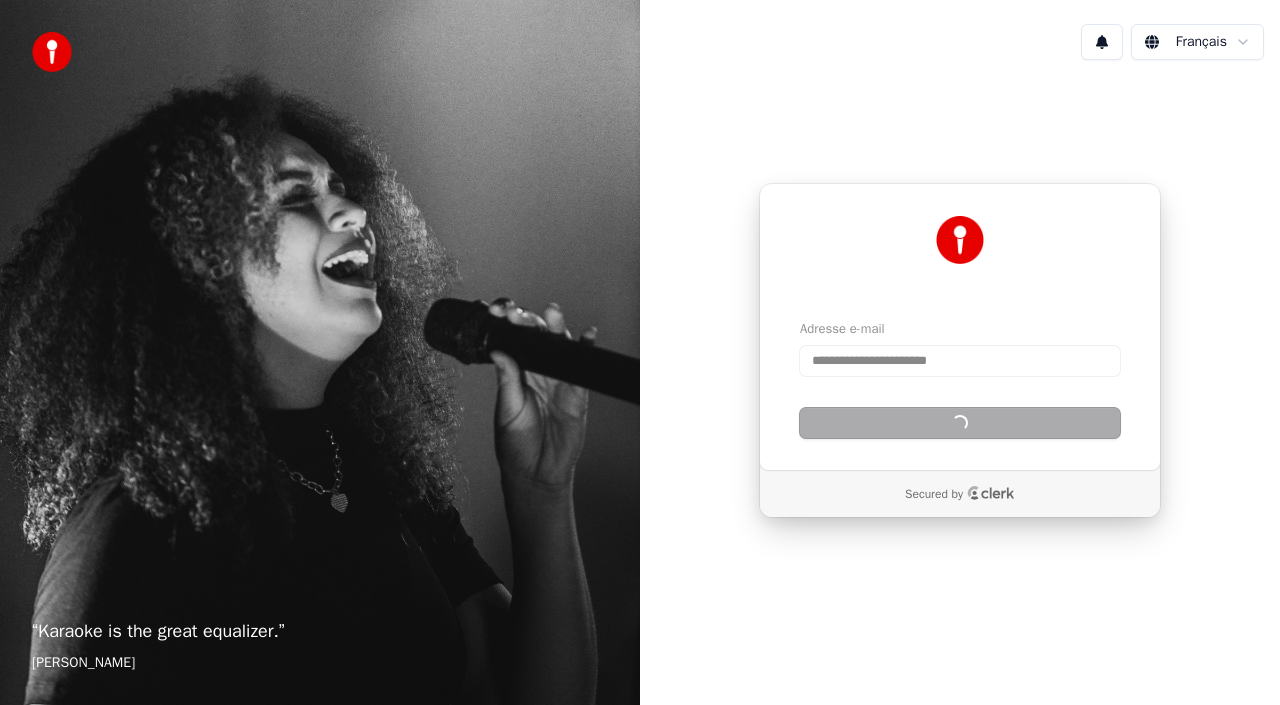 type on "**********" 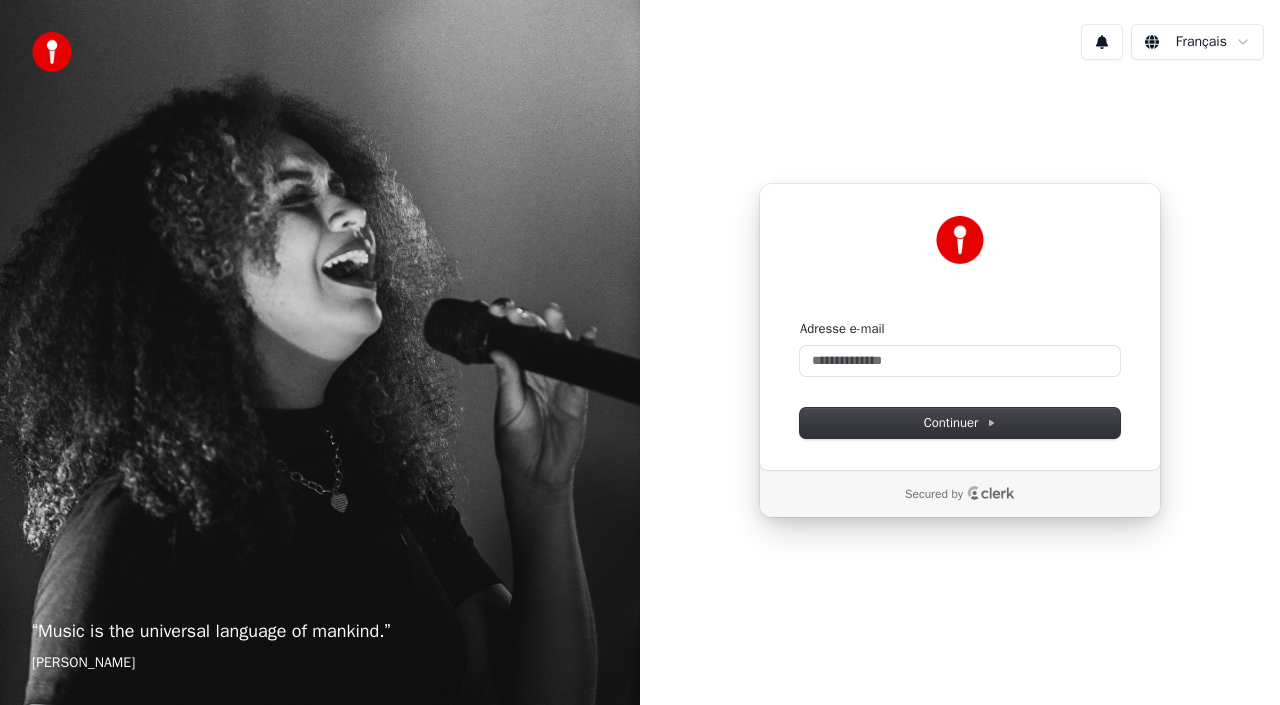 scroll, scrollTop: 0, scrollLeft: 0, axis: both 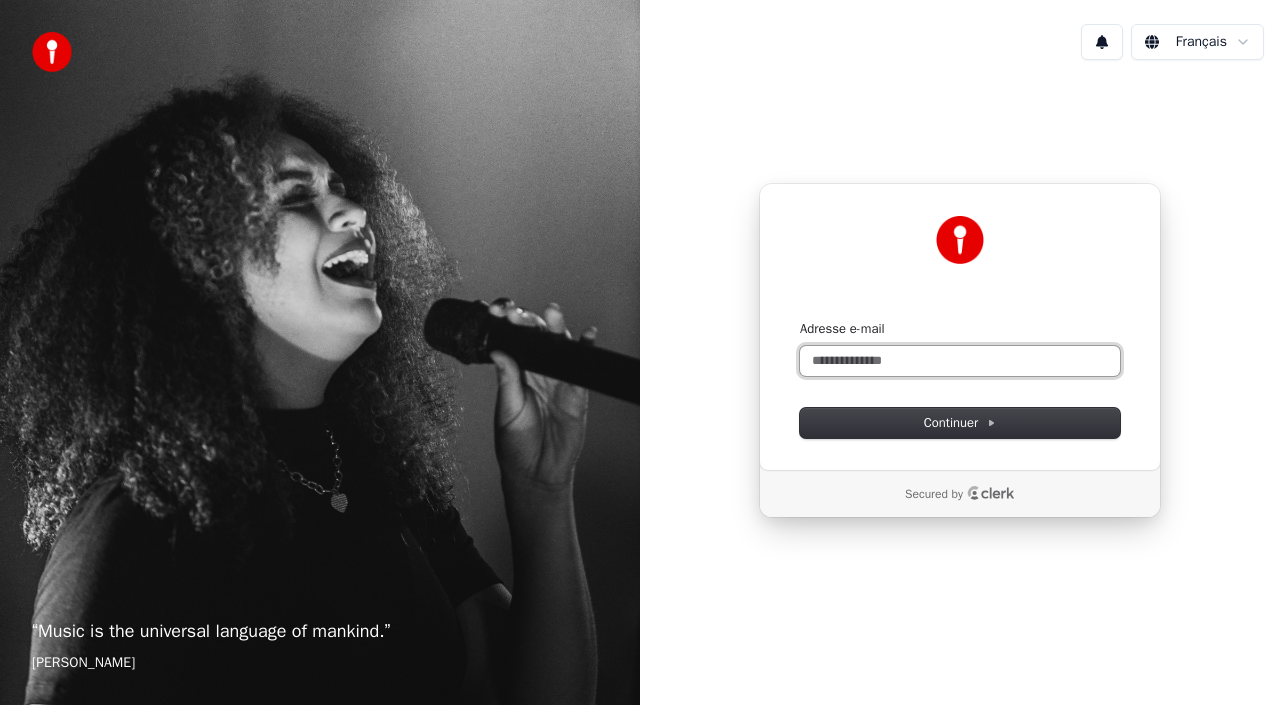 click on "Adresse e-mail" at bounding box center [960, 361] 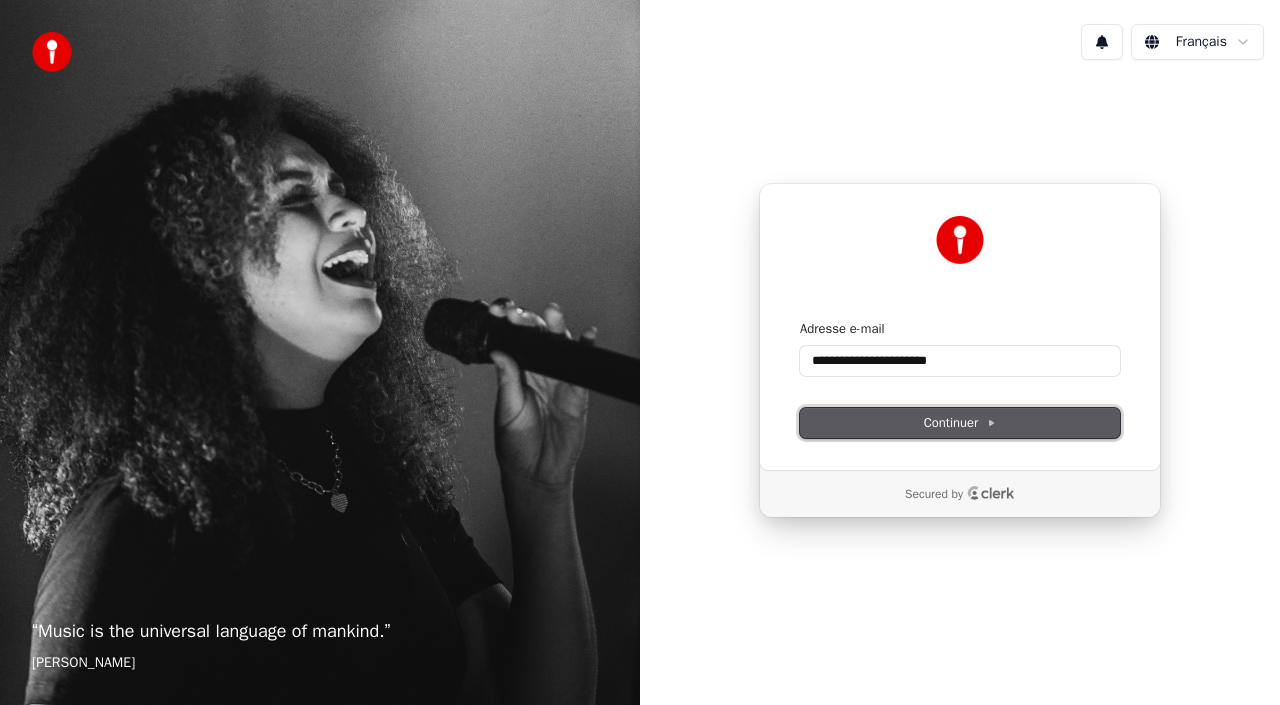 click on "Continuer" at bounding box center (960, 423) 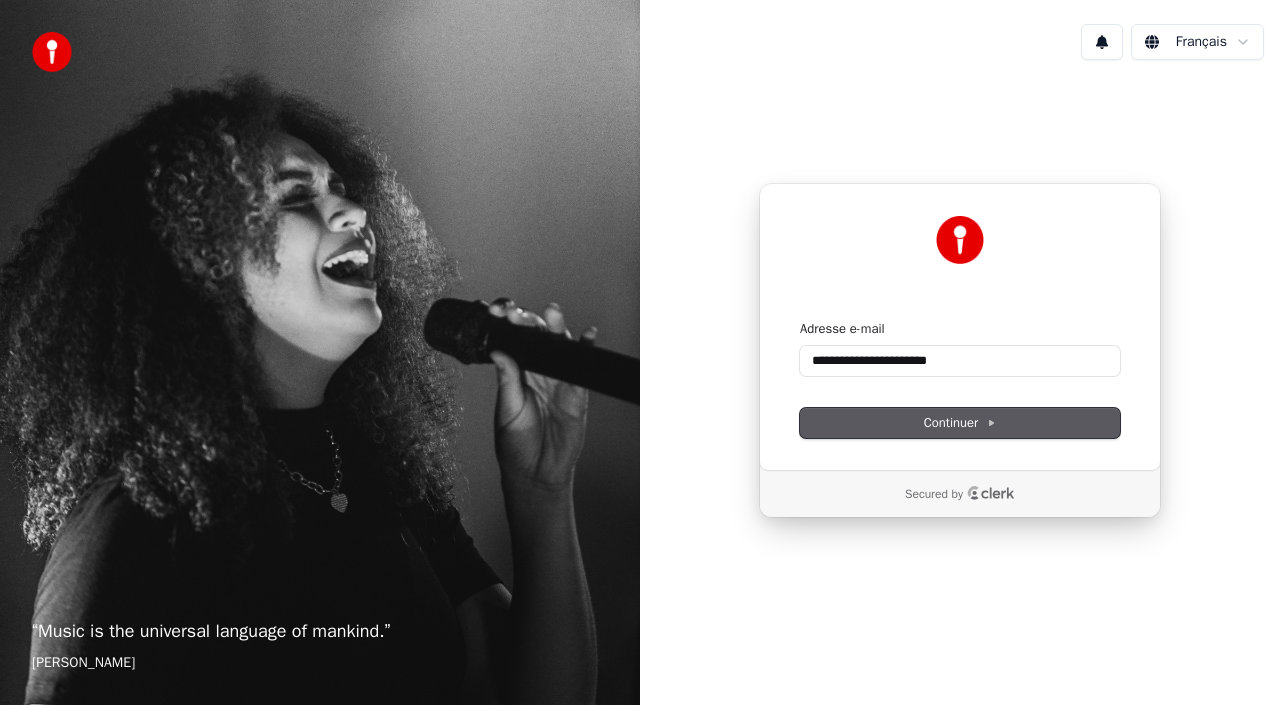 click on "**********" at bounding box center [640, 352] 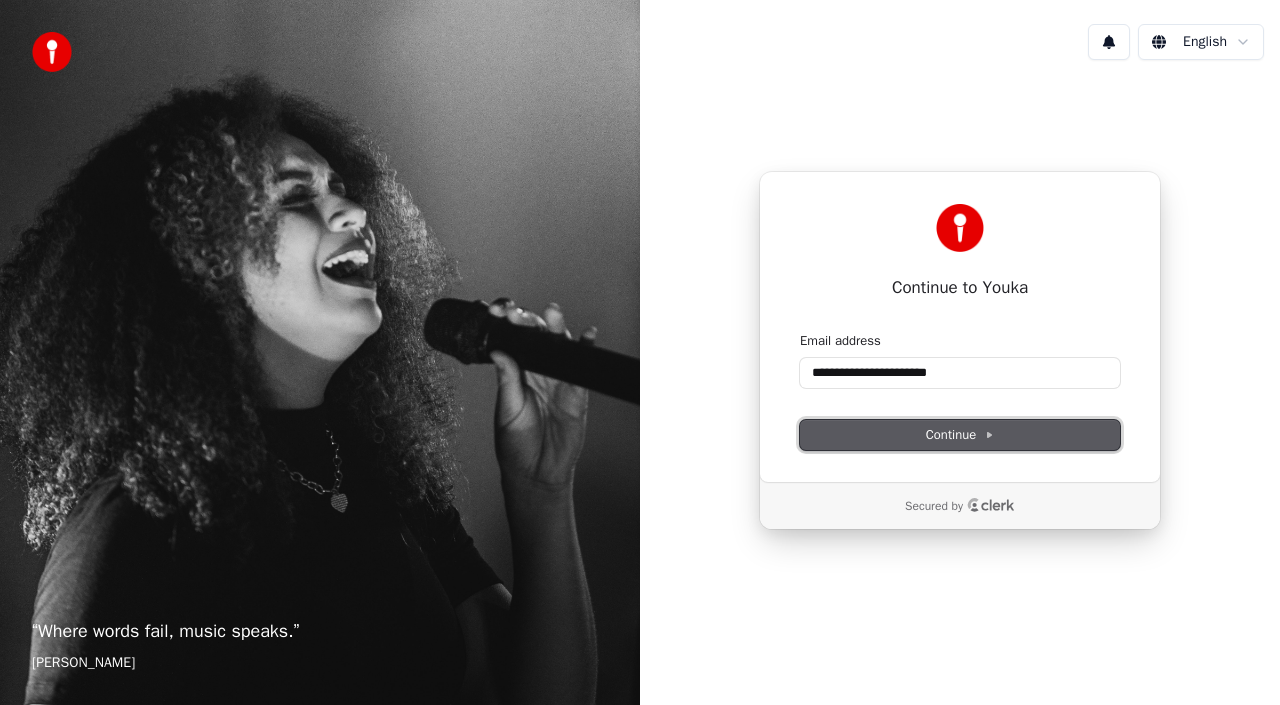 click on "Continue" at bounding box center [960, 435] 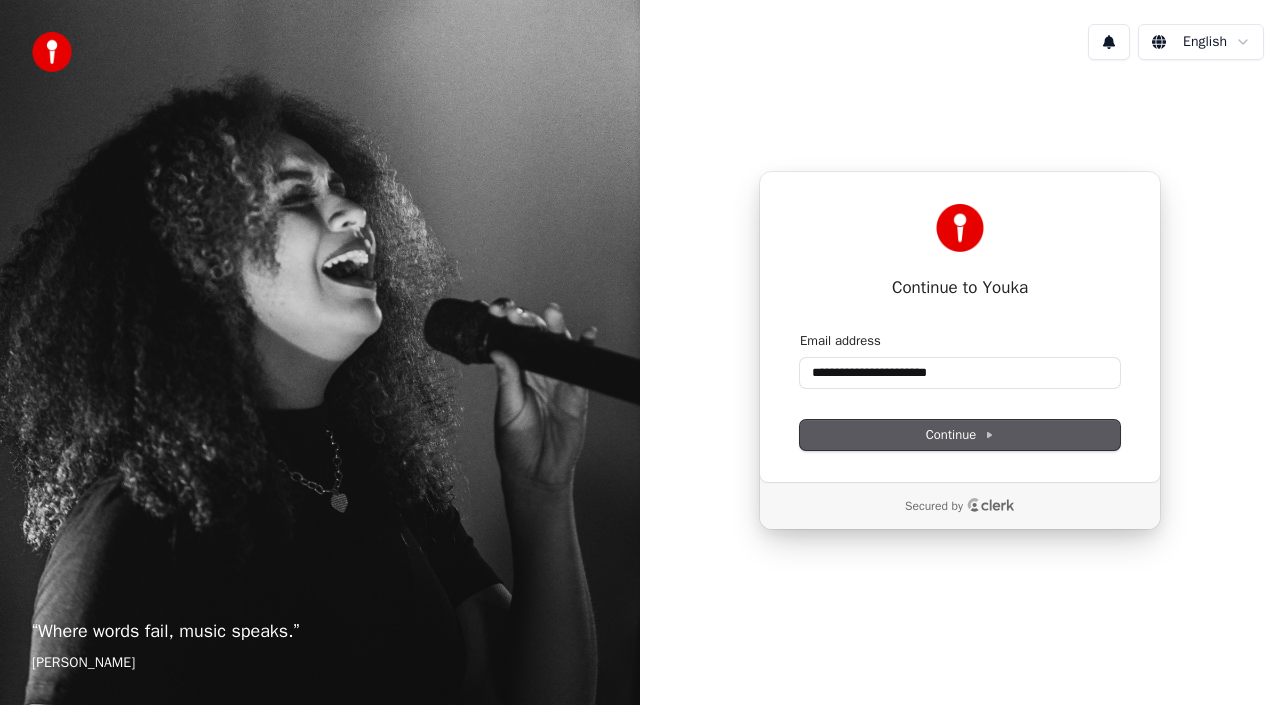 click on "**********" at bounding box center (640, 352) 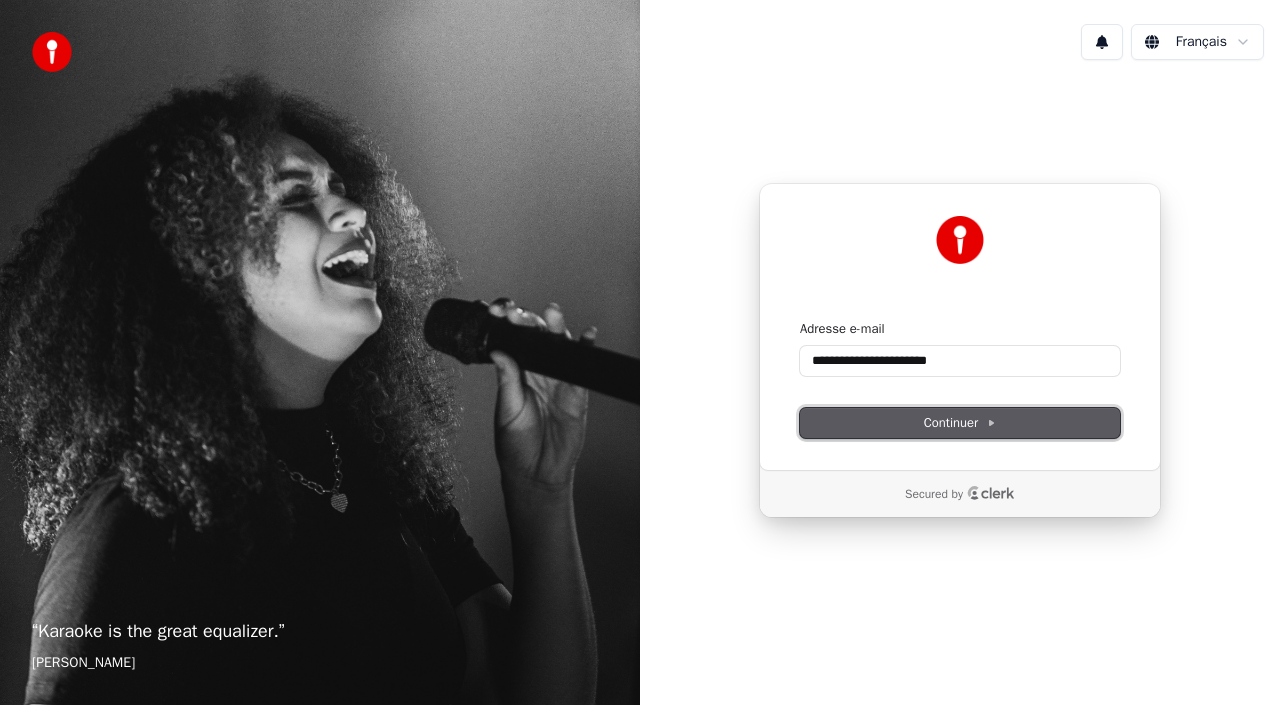 click 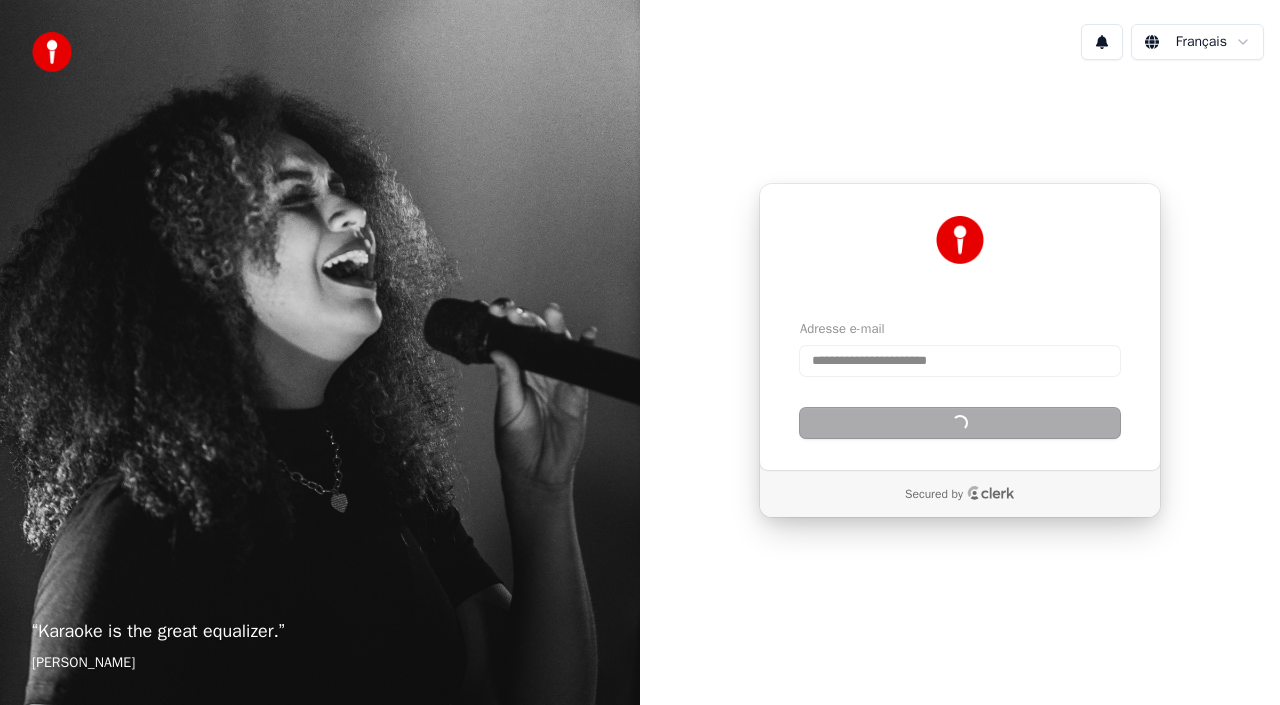 type on "**********" 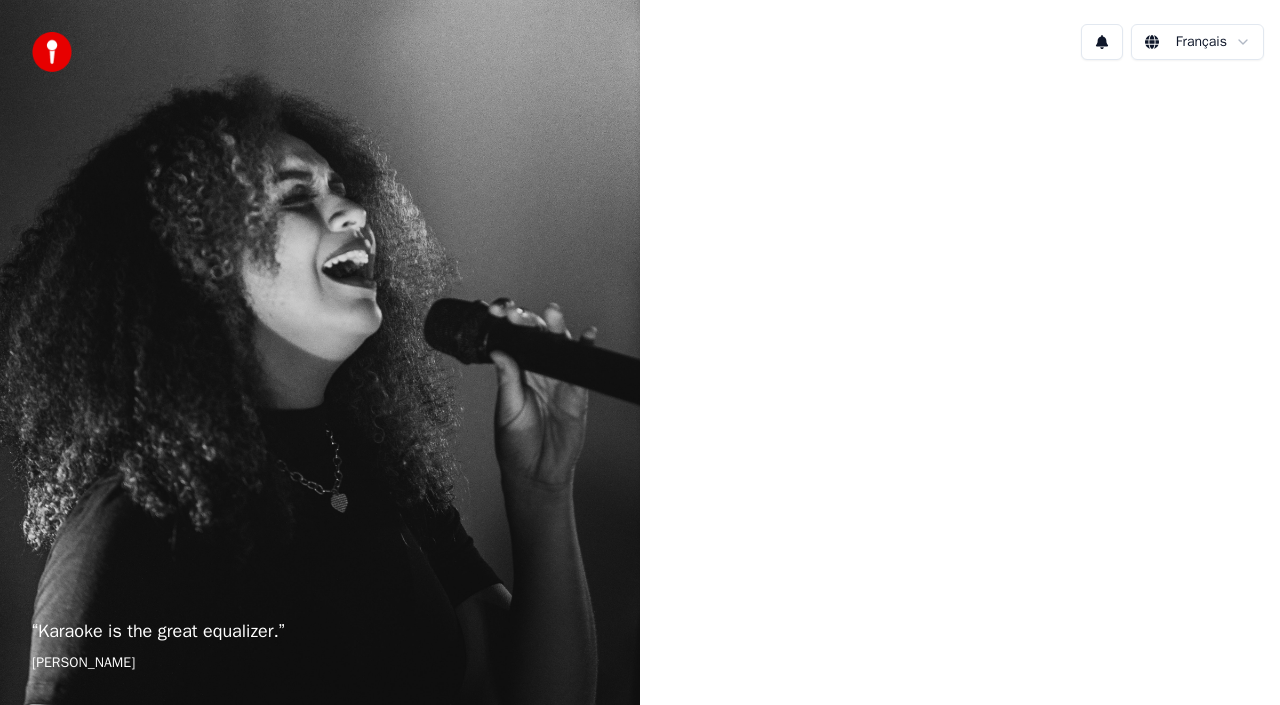 scroll, scrollTop: 0, scrollLeft: 0, axis: both 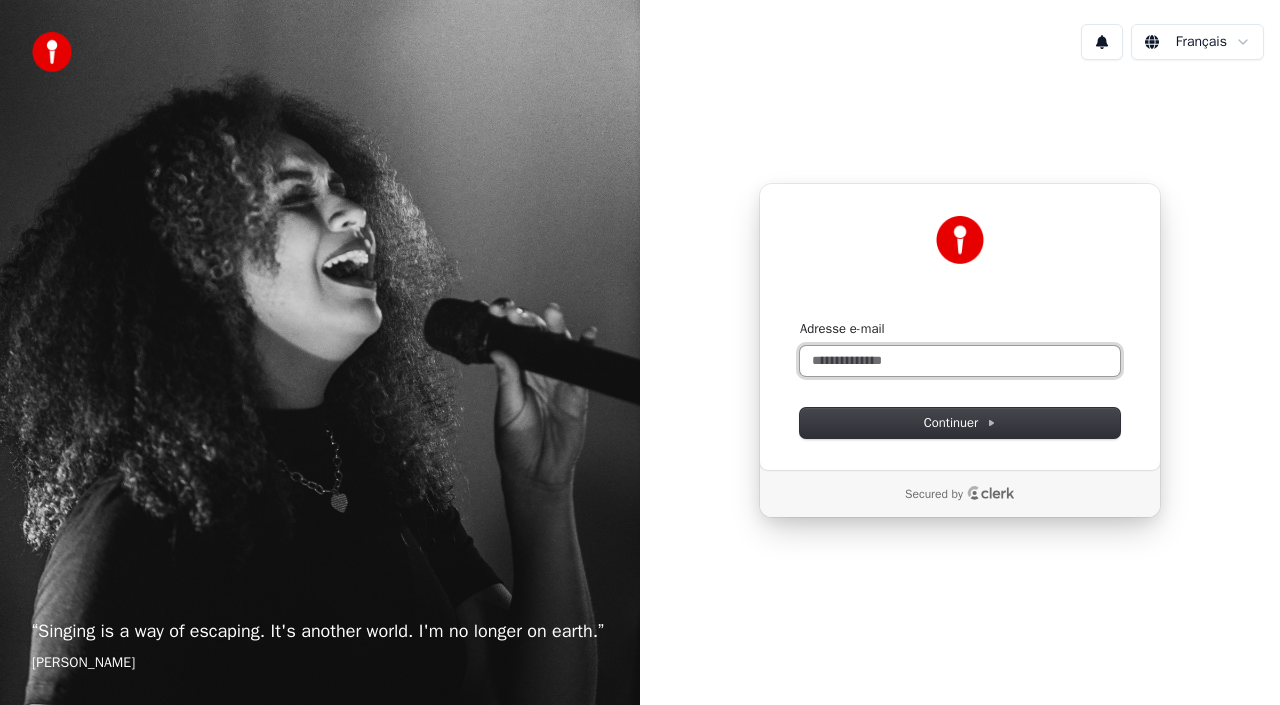 click on "Adresse e-mail" at bounding box center (960, 361) 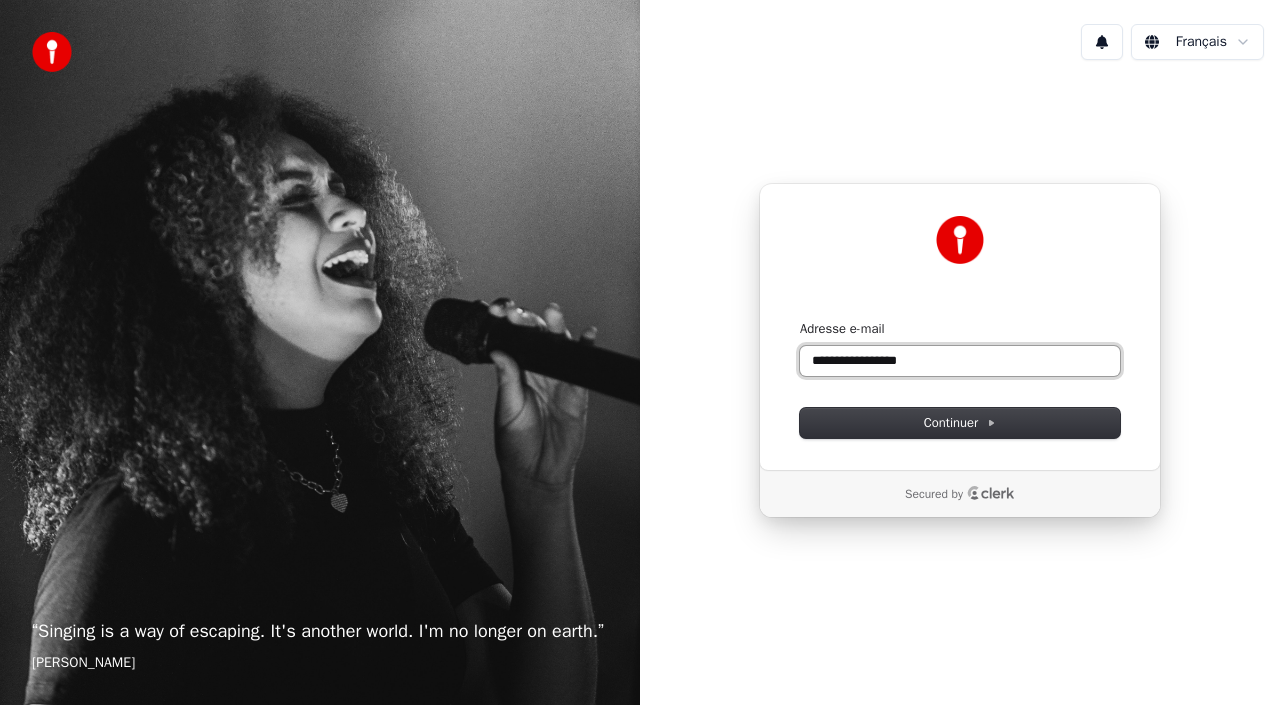 drag, startPoint x: 940, startPoint y: 362, endPoint x: 647, endPoint y: 332, distance: 294.53183 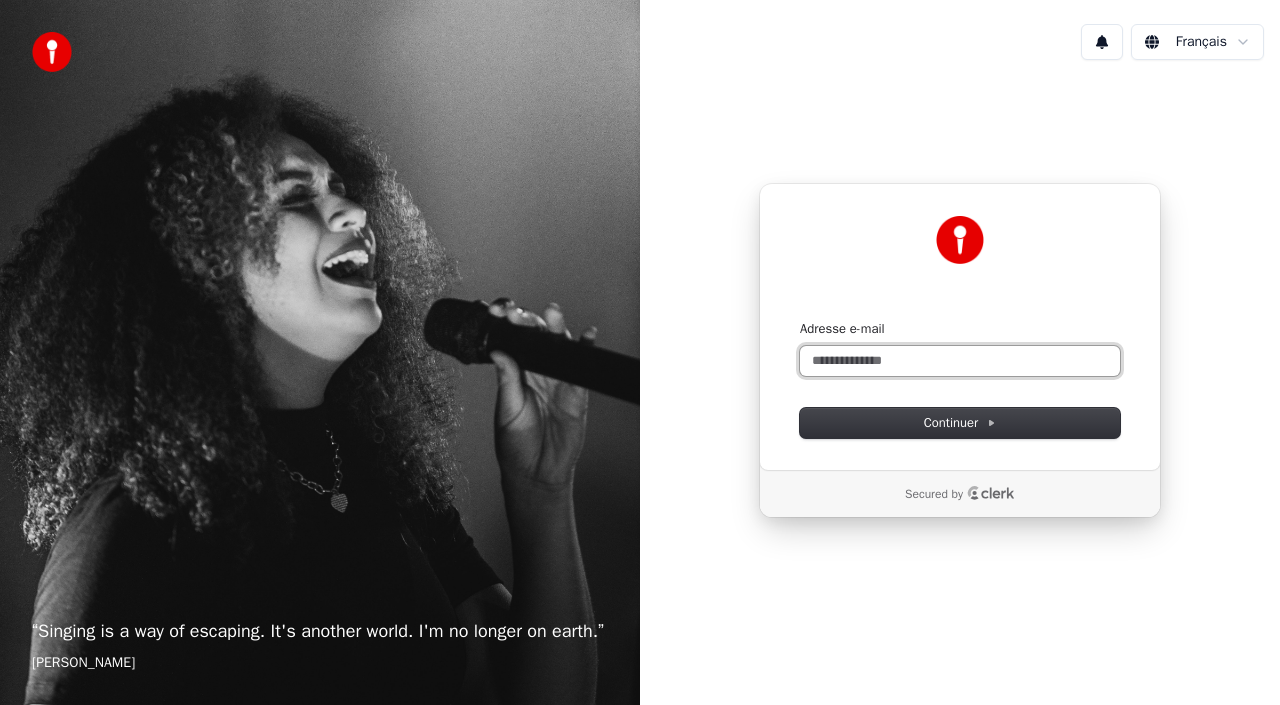 click on "Adresse e-mail" at bounding box center (960, 361) 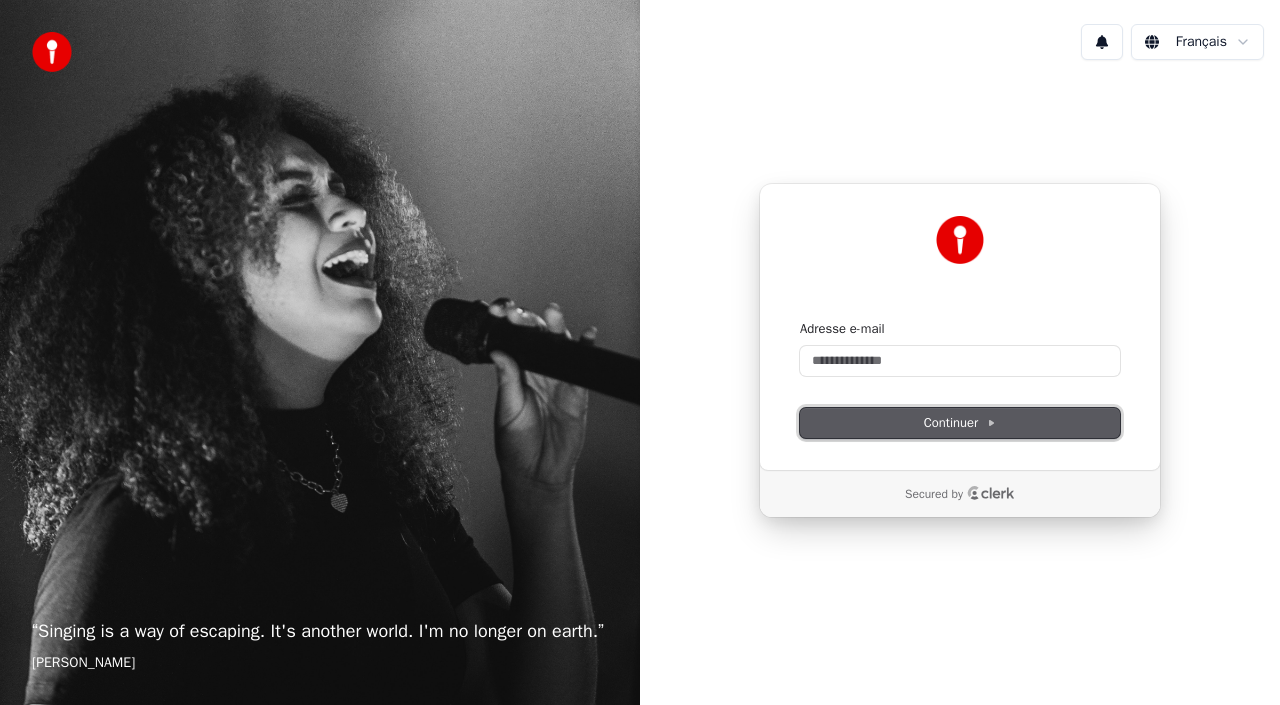 click on "Continuer" at bounding box center (960, 423) 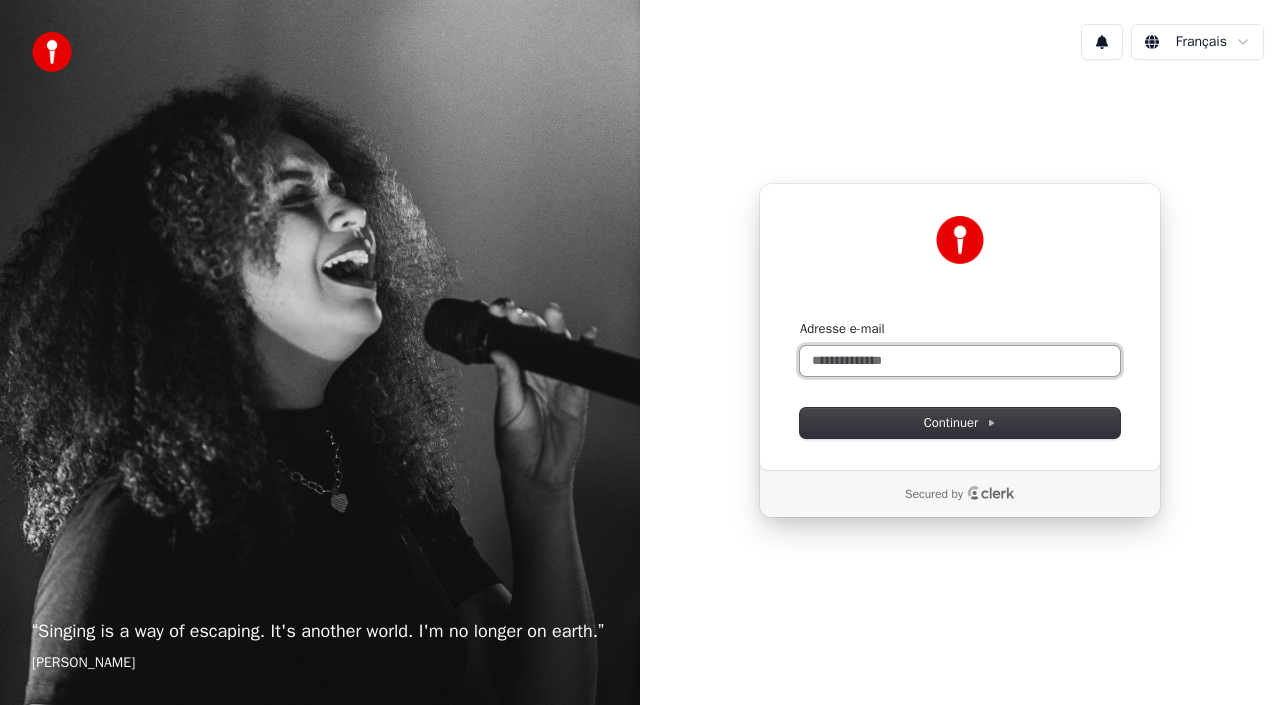 click on "Adresse e-mail" at bounding box center [960, 361] 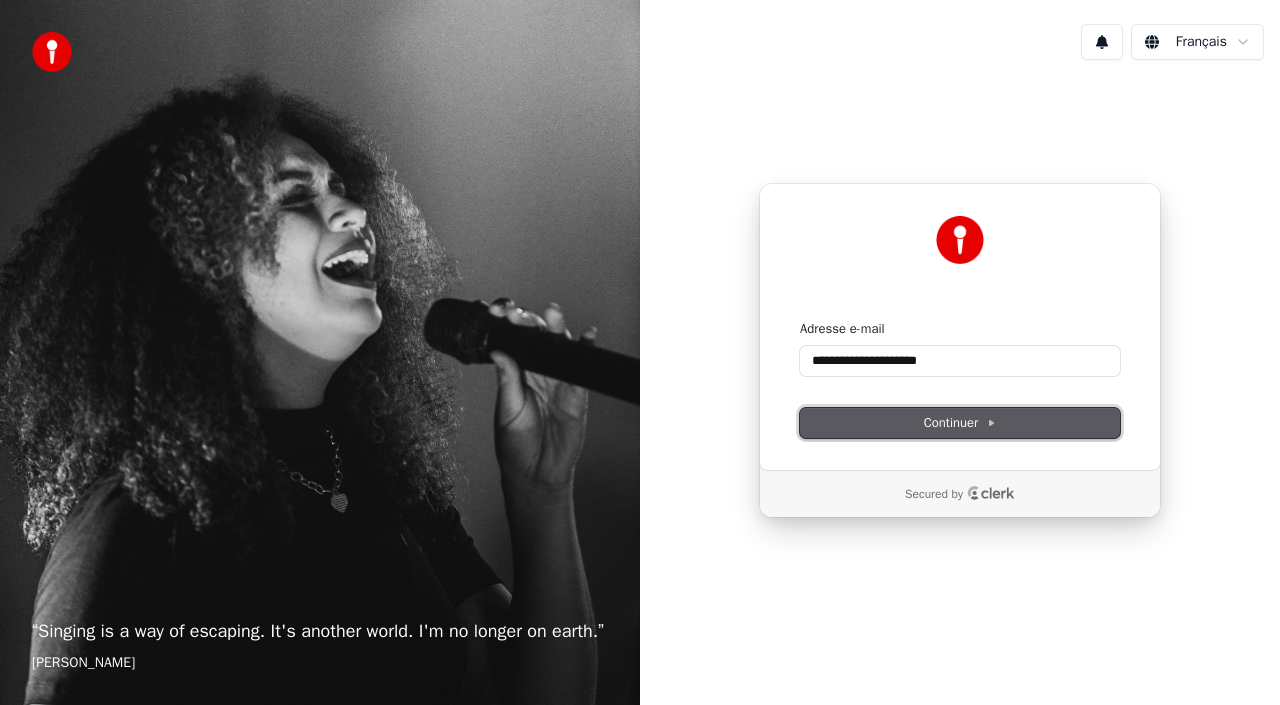 click on "Continuer" at bounding box center [960, 423] 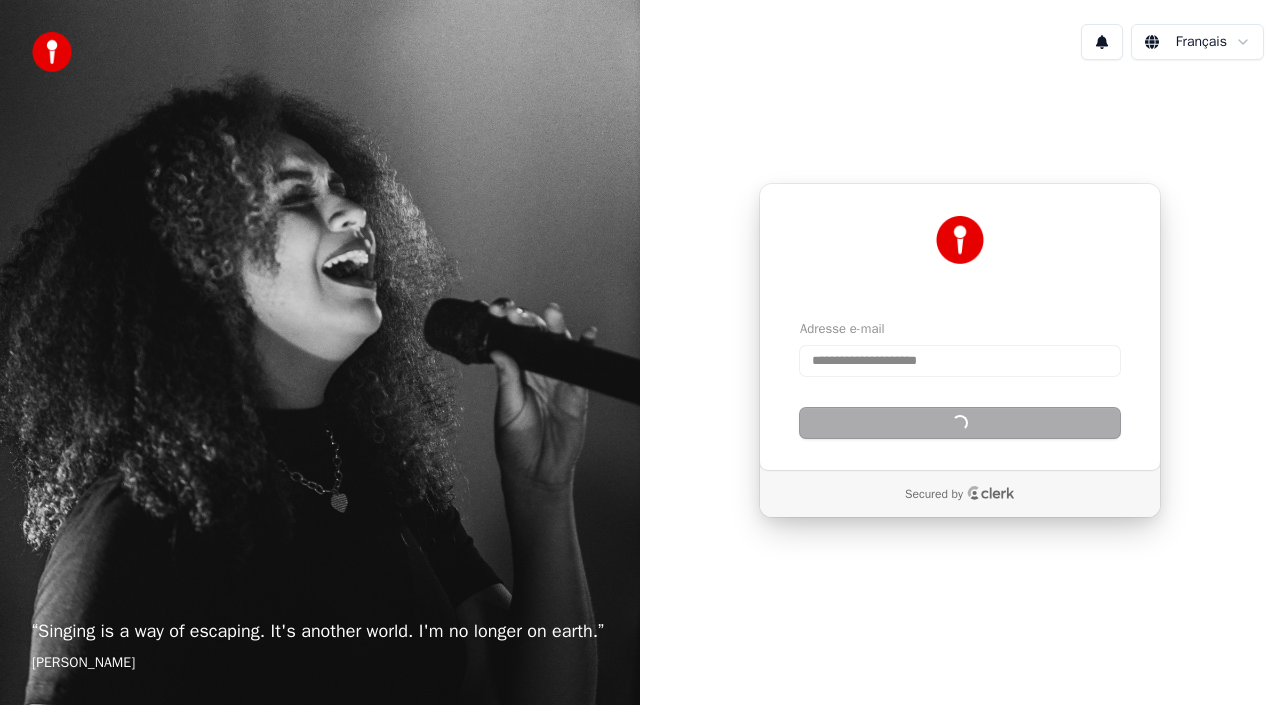 type on "**********" 